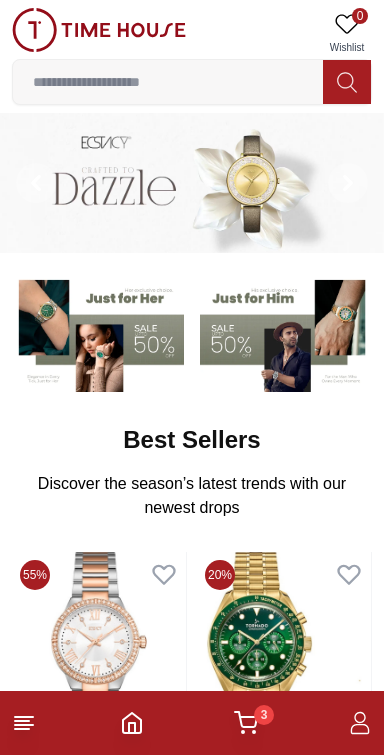 scroll, scrollTop: 0, scrollLeft: 0, axis: both 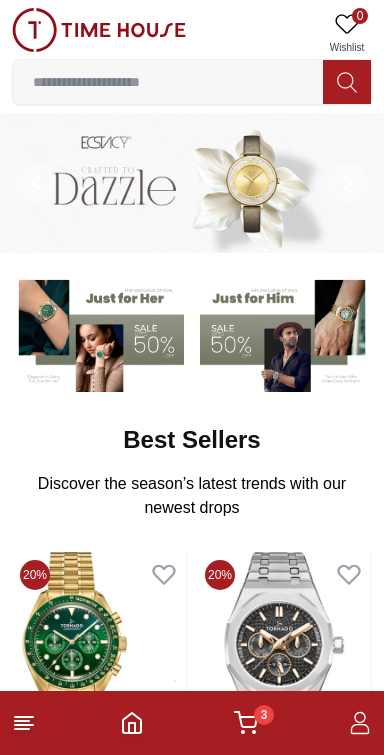 click at bounding box center [98, 333] 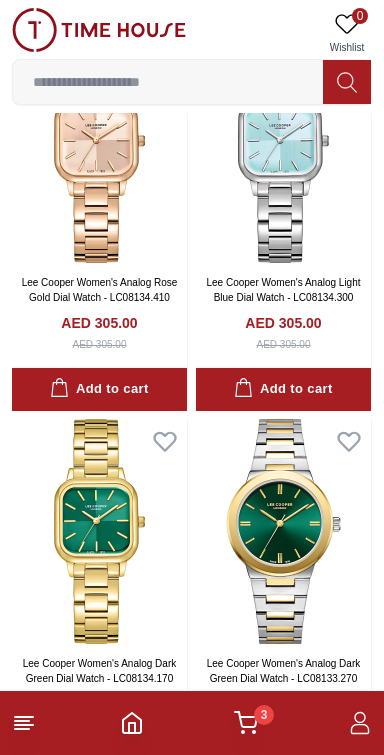 scroll, scrollTop: 1318, scrollLeft: 0, axis: vertical 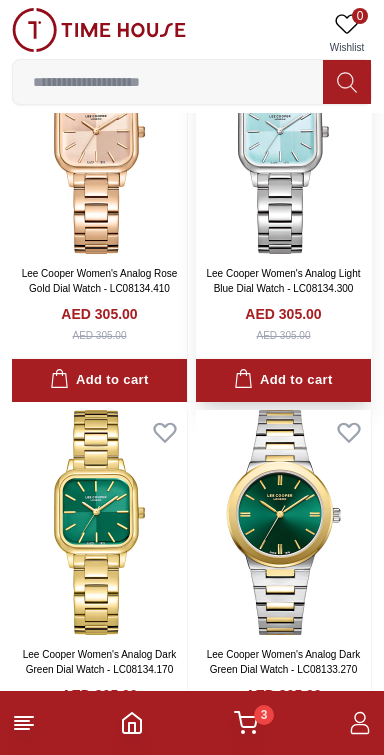click at bounding box center (283, 141) 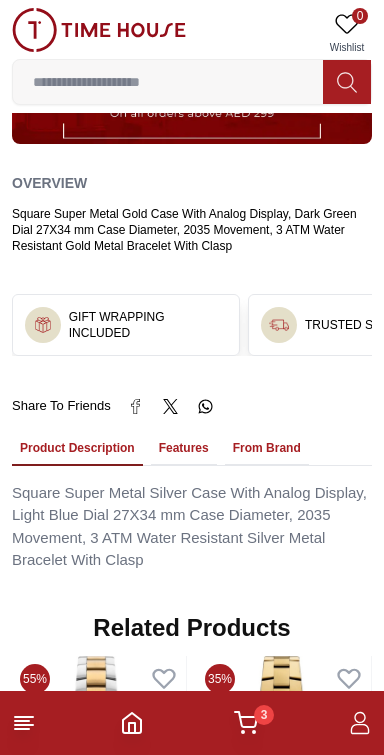 scroll, scrollTop: 1253, scrollLeft: 0, axis: vertical 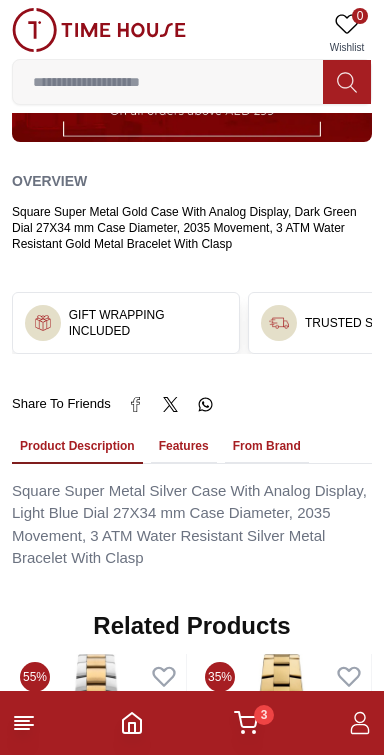 click on "Features" at bounding box center (184, 447) 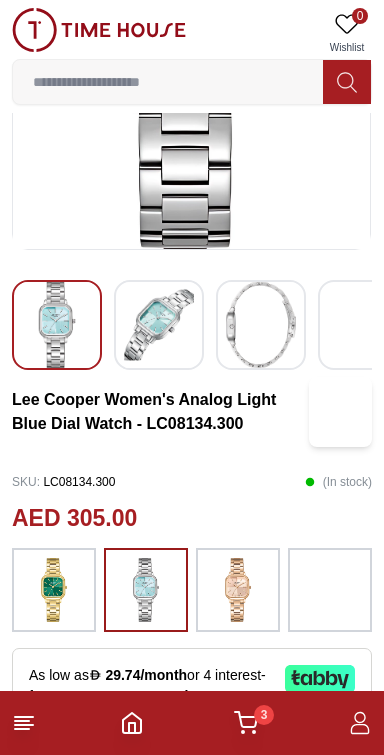 scroll, scrollTop: 181, scrollLeft: 0, axis: vertical 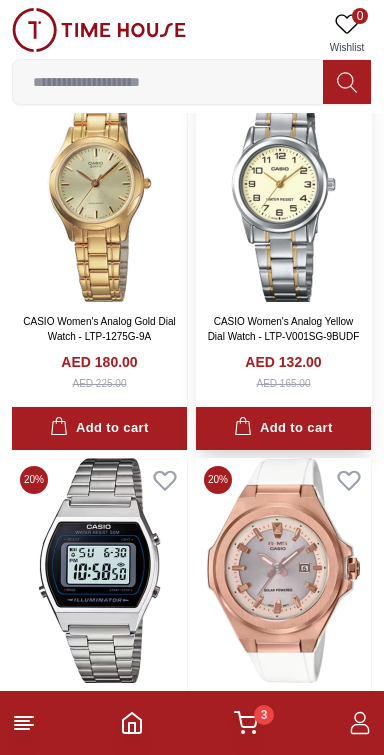 click at bounding box center [283, 189] 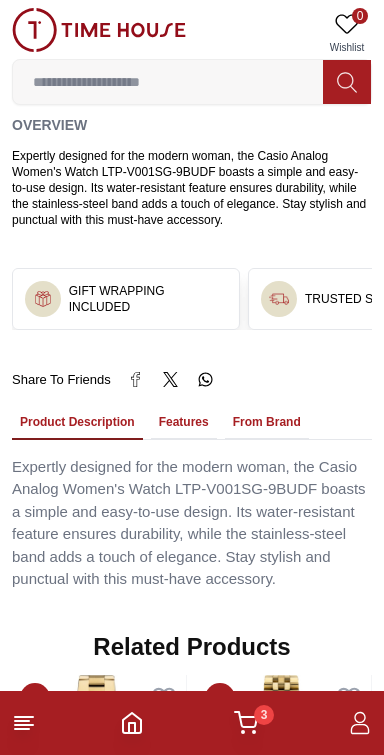 scroll, scrollTop: 1217, scrollLeft: 0, axis: vertical 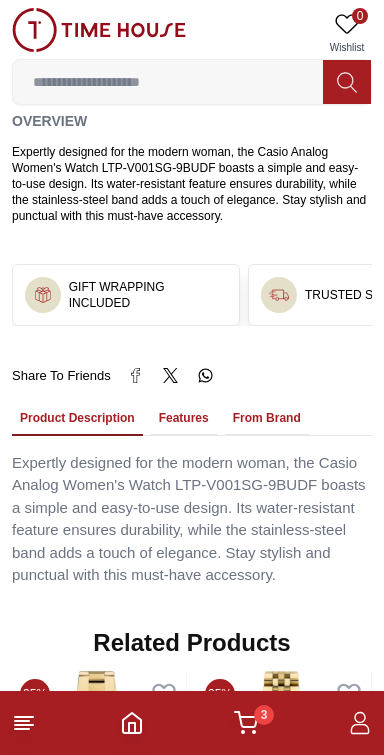 click on "Features" at bounding box center [184, 419] 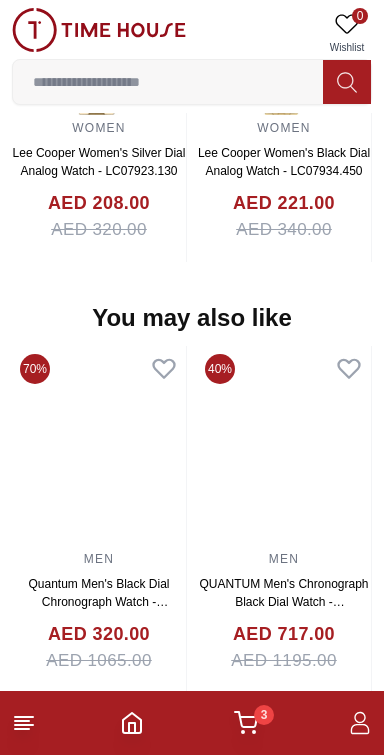 scroll, scrollTop: 3266, scrollLeft: 0, axis: vertical 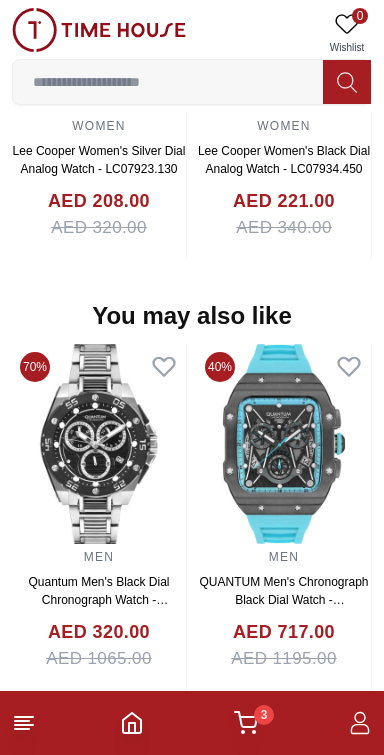 click on "3" at bounding box center (264, 715) 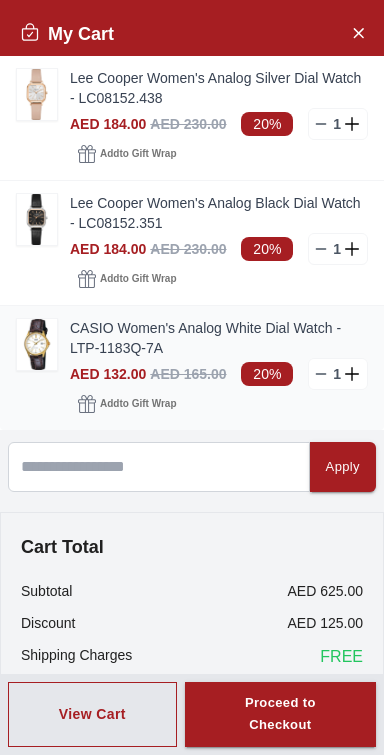 click on "CASIO Women's Analog White Dial Watch - LTP-1183Q-7A" at bounding box center [219, 338] 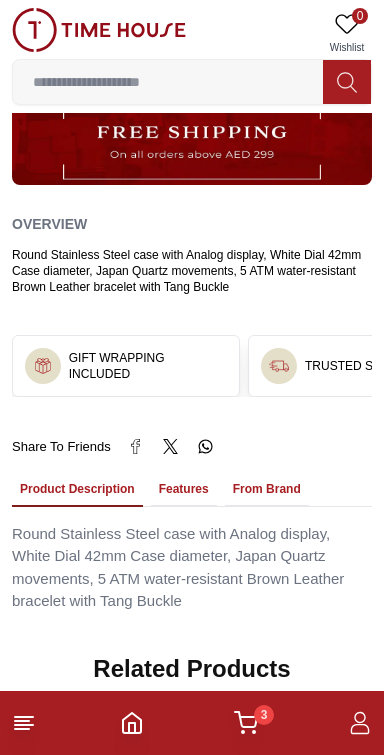 scroll, scrollTop: 1121, scrollLeft: 0, axis: vertical 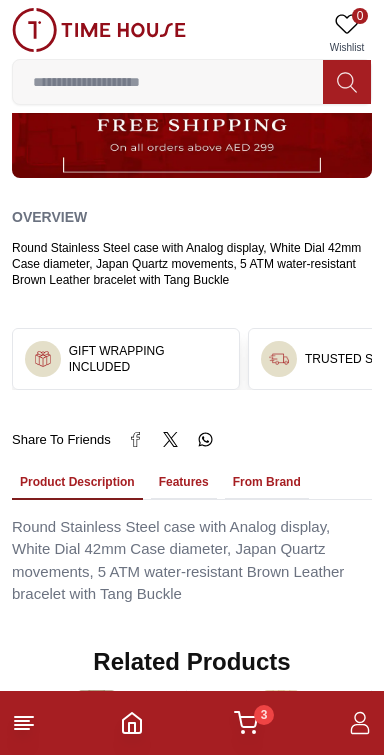 click on "Features" at bounding box center (184, 483) 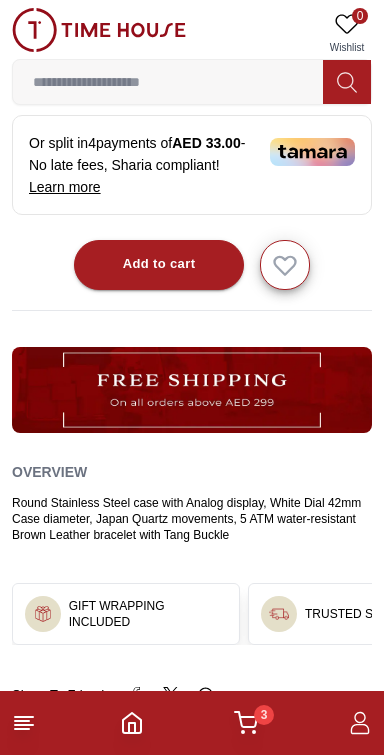 scroll, scrollTop: 872, scrollLeft: 0, axis: vertical 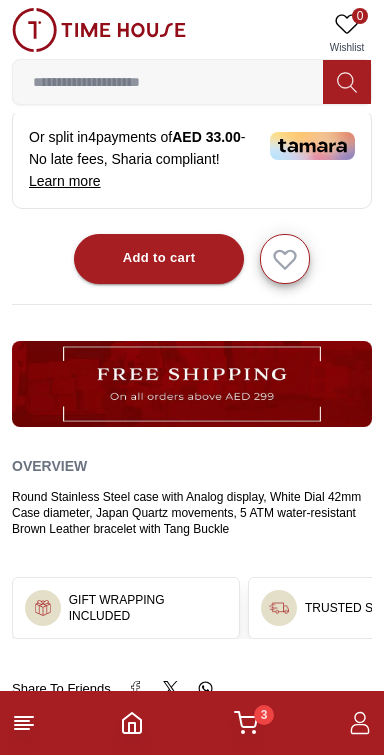 click on "Round Stainless Steel case with Analog display, White Dial
42mm Case diameter, Japan Quartz movements, 5 ATM water-resistant
Brown Leather bracelet with Tang Buckle" at bounding box center (192, 513) 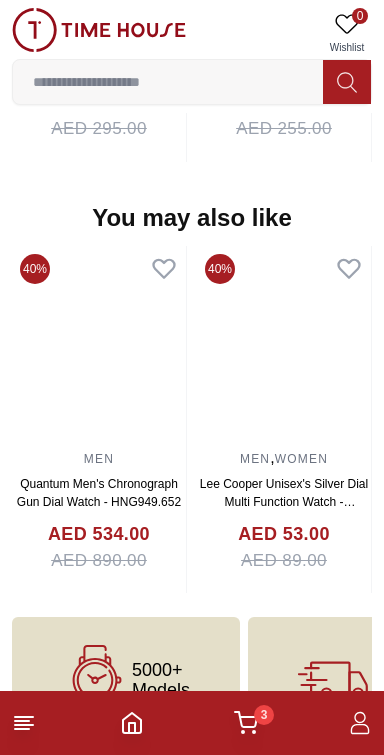 scroll, scrollTop: 3717, scrollLeft: 0, axis: vertical 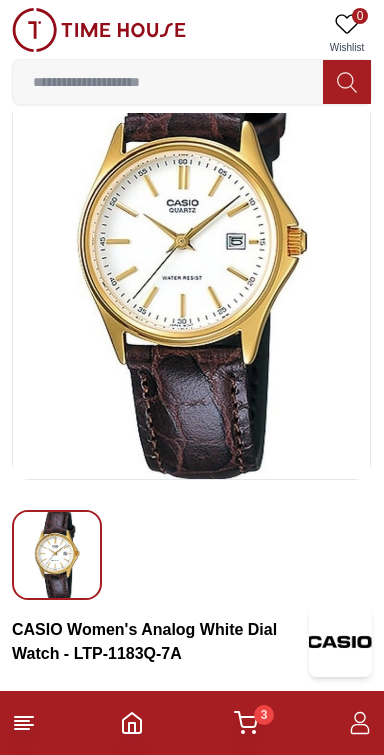 click on "3" at bounding box center [264, 715] 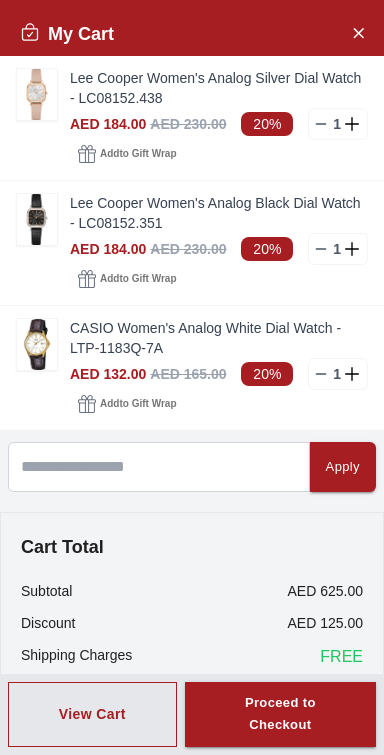 scroll, scrollTop: 33, scrollLeft: 0, axis: vertical 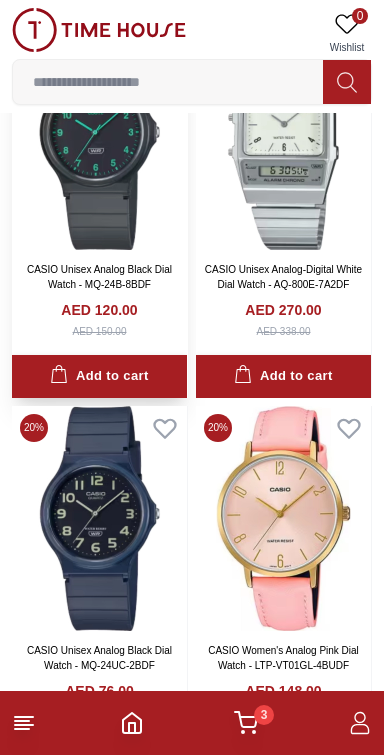 click at bounding box center [99, 137] 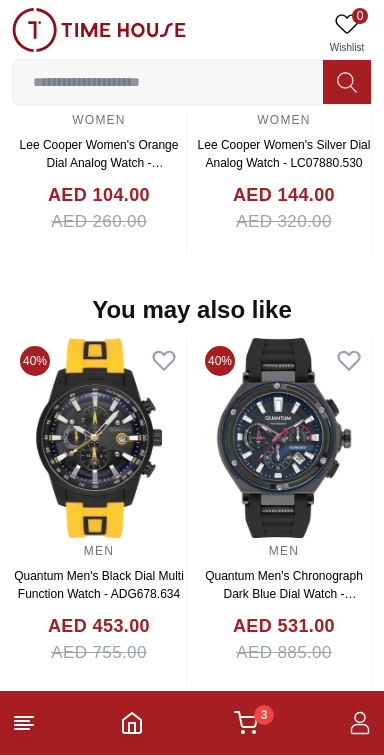 scroll, scrollTop: 2042, scrollLeft: 0, axis: vertical 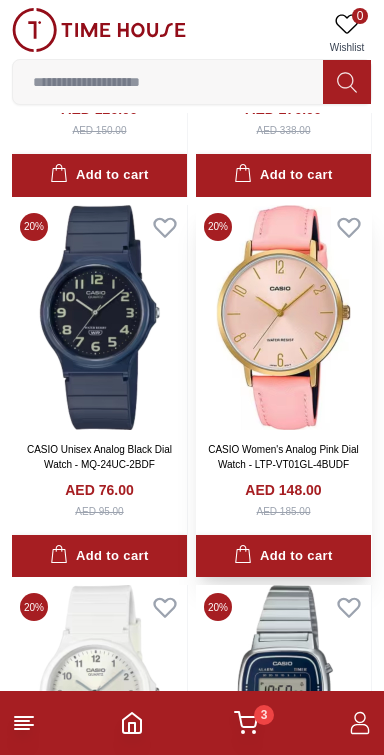 click at bounding box center [283, 317] 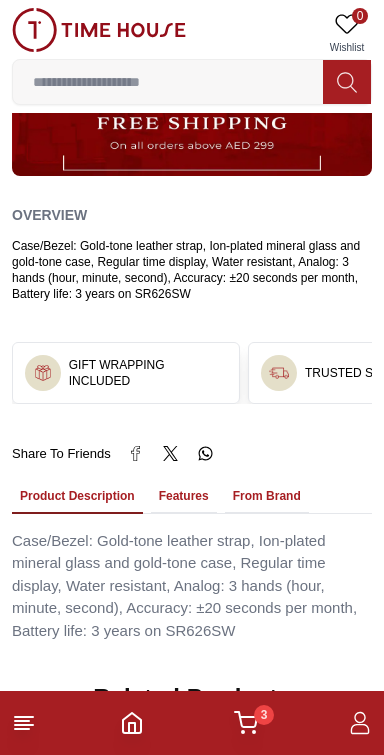 scroll, scrollTop: 1126, scrollLeft: 0, axis: vertical 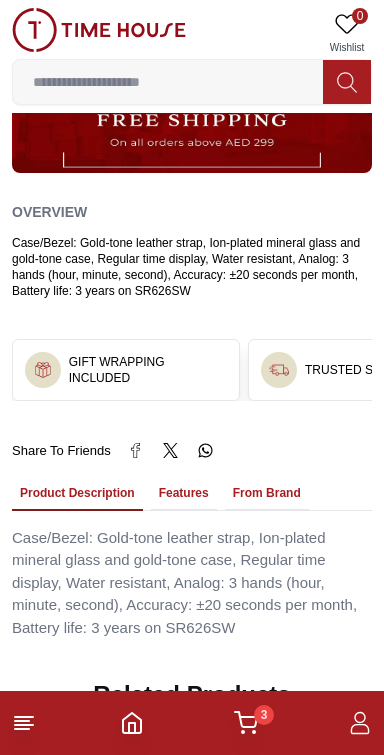 click on "Features" at bounding box center [184, 494] 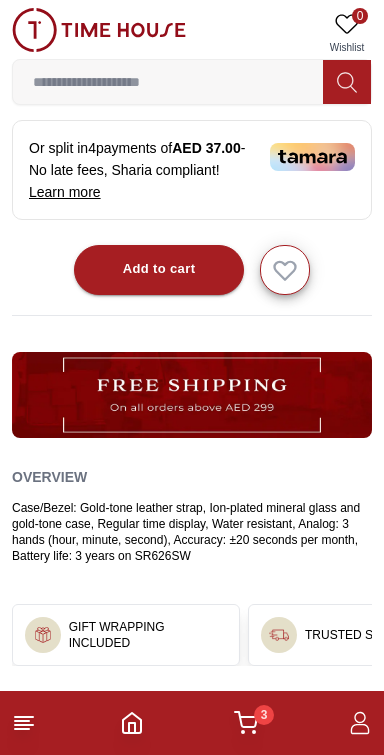 scroll, scrollTop: 862, scrollLeft: 0, axis: vertical 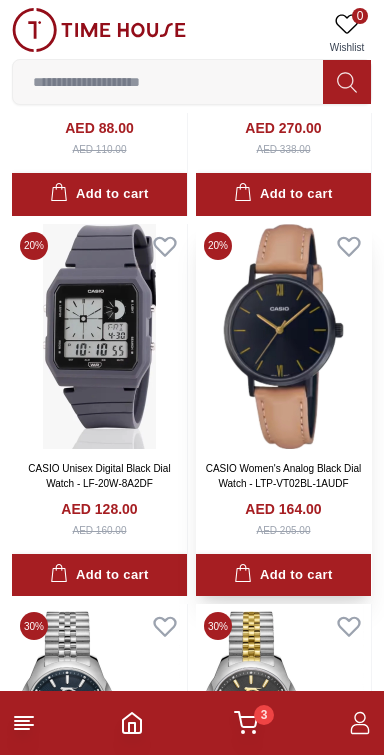 click at bounding box center [283, 336] 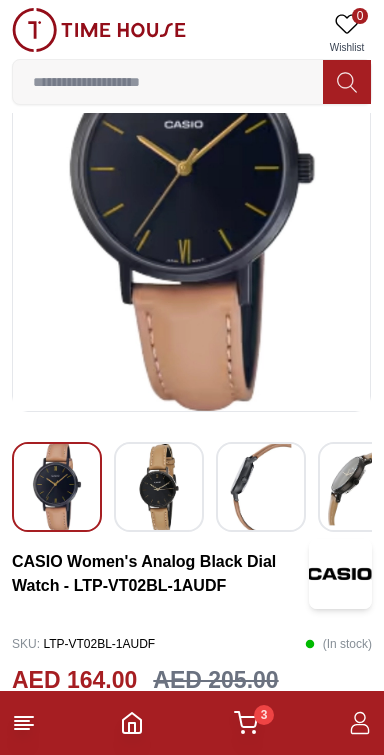 scroll, scrollTop: 180, scrollLeft: 0, axis: vertical 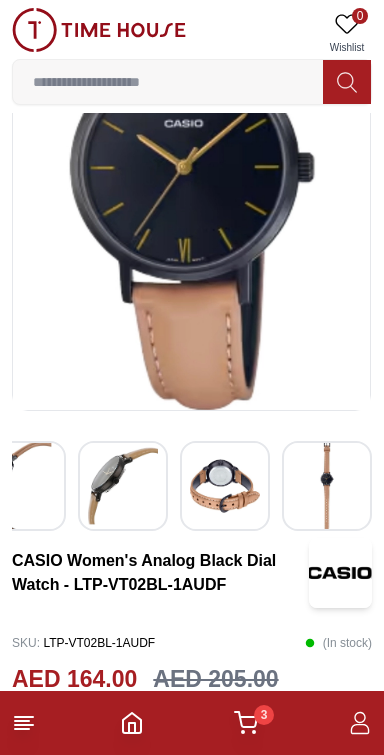 click at bounding box center (225, 486) 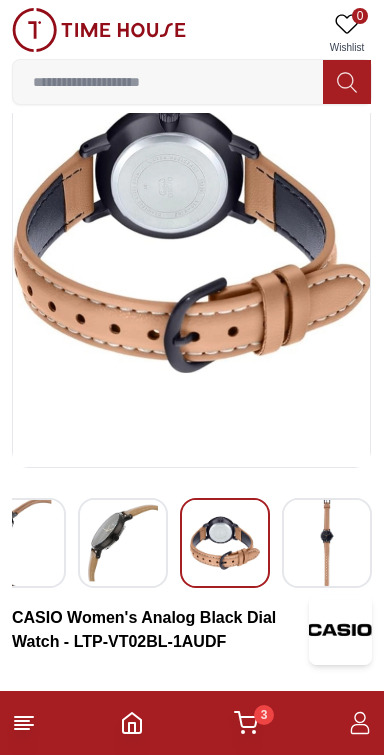 scroll, scrollTop: 124, scrollLeft: 0, axis: vertical 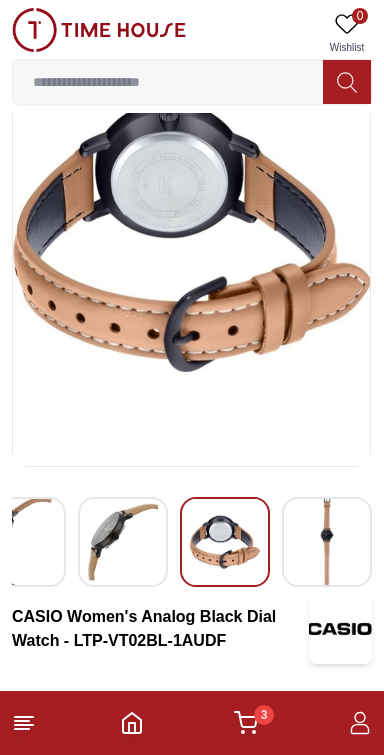 click at bounding box center [192, 236] 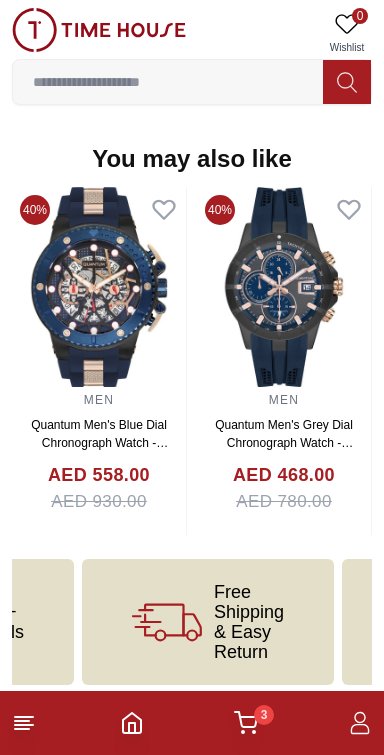 scroll, scrollTop: 2141, scrollLeft: 0, axis: vertical 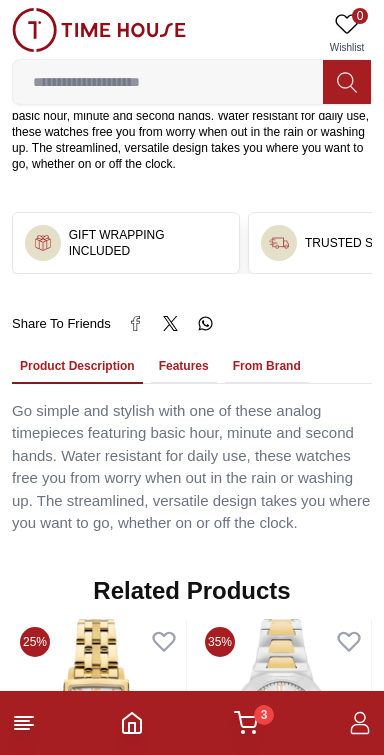 click on "Features" at bounding box center (184, 367) 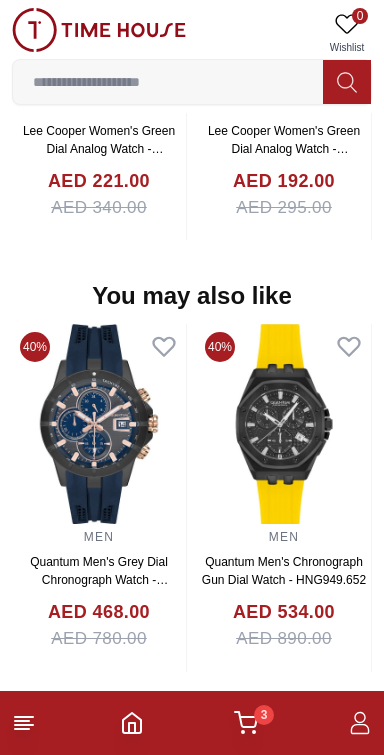 scroll, scrollTop: 2667, scrollLeft: 0, axis: vertical 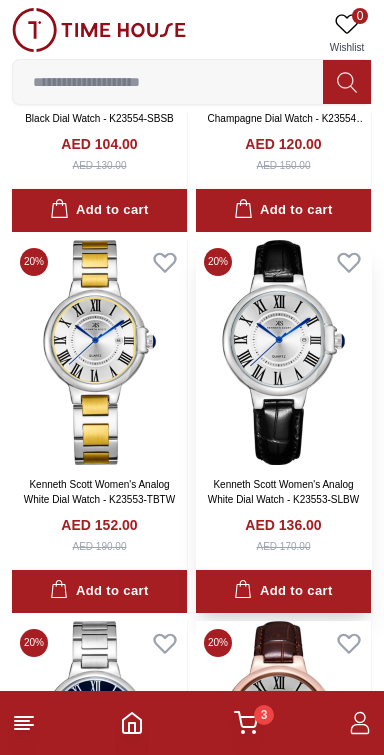click at bounding box center (283, 352) 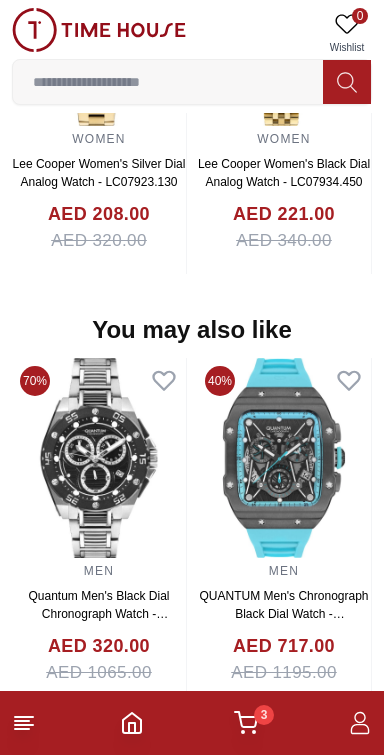 scroll, scrollTop: 2076, scrollLeft: 0, axis: vertical 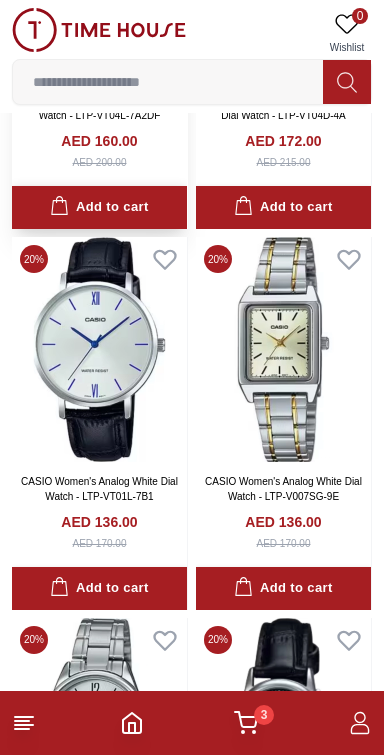 click on "Add to cart" at bounding box center [99, 207] 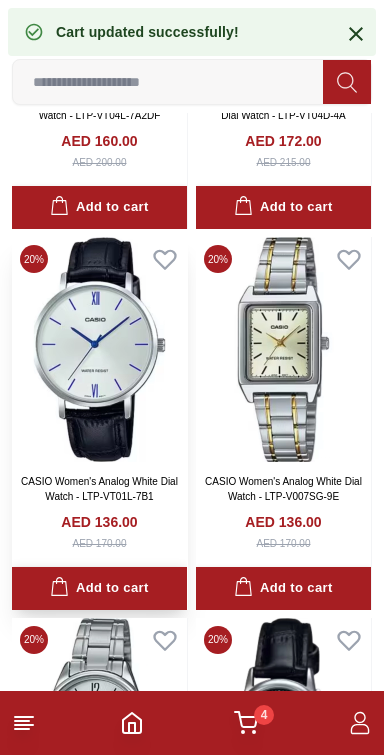 click on "Add to cart" at bounding box center (99, 588) 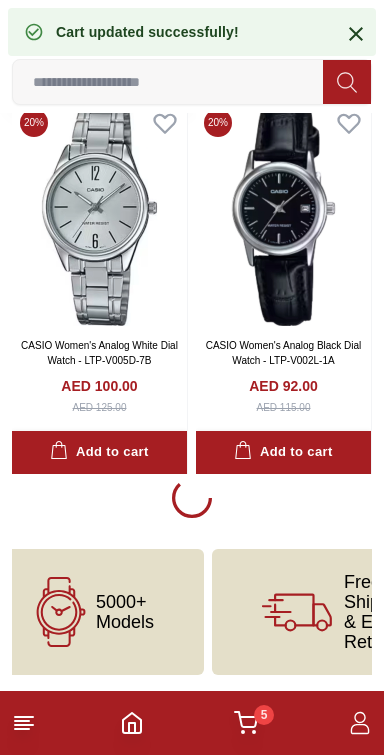 scroll, scrollTop: 26385, scrollLeft: 0, axis: vertical 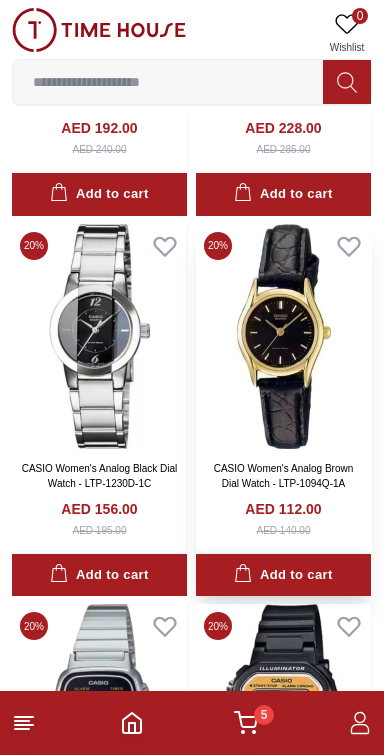 click on "Add to cart" at bounding box center [283, 575] 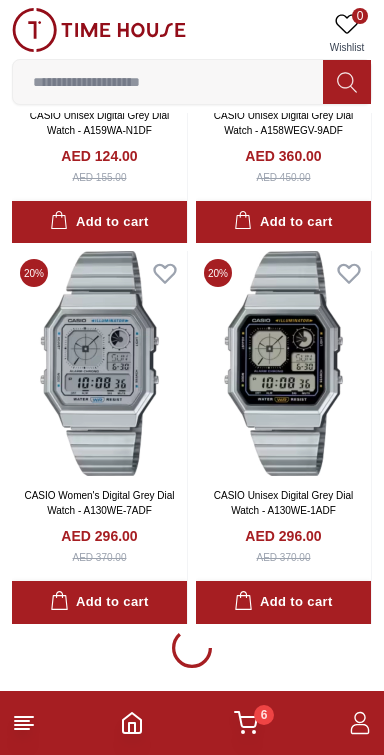 scroll, scrollTop: 30210, scrollLeft: 0, axis: vertical 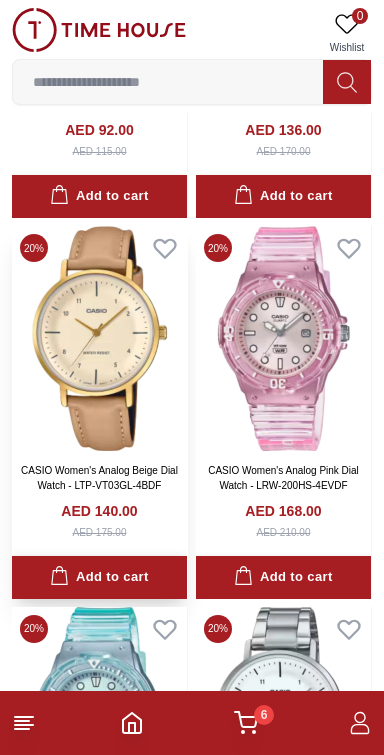 click on "Add to cart" at bounding box center [99, 577] 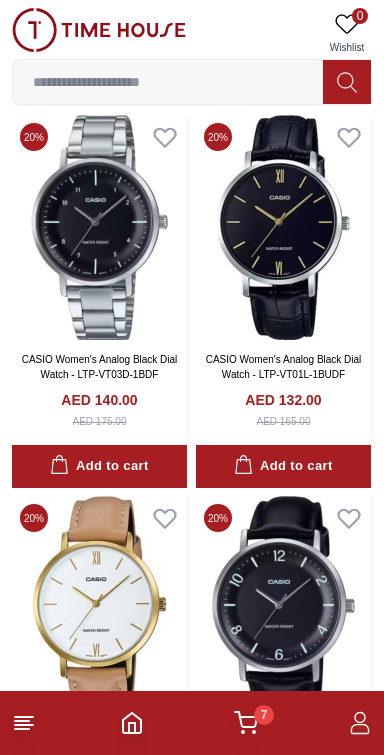 scroll, scrollTop: 40840, scrollLeft: 0, axis: vertical 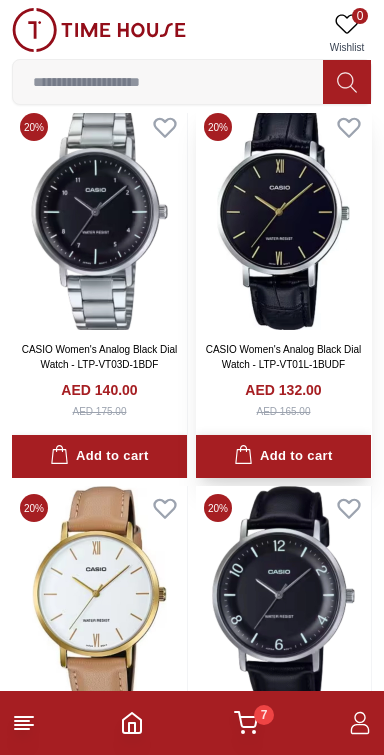 click on "Add to cart" at bounding box center [283, 456] 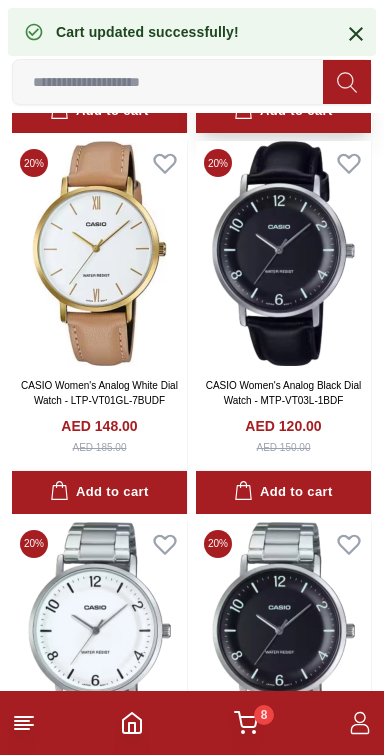 scroll, scrollTop: 41186, scrollLeft: 0, axis: vertical 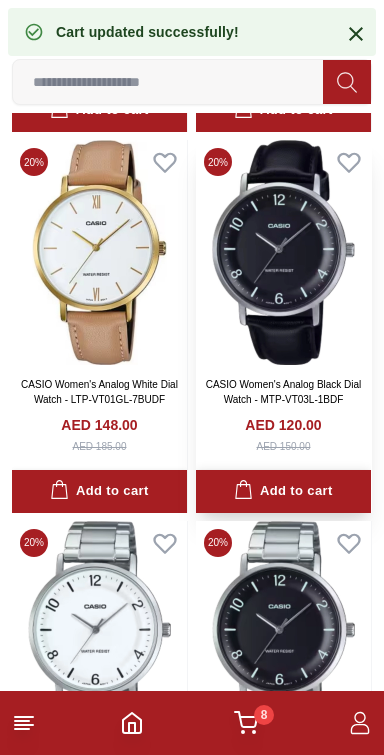 click on "Add to cart" at bounding box center (283, 491) 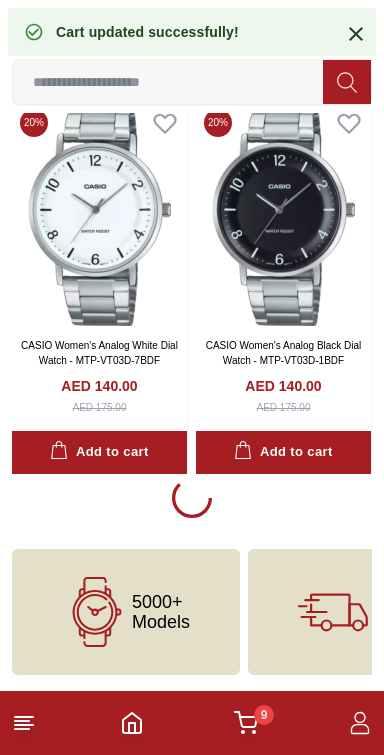 scroll, scrollTop: 41644, scrollLeft: 0, axis: vertical 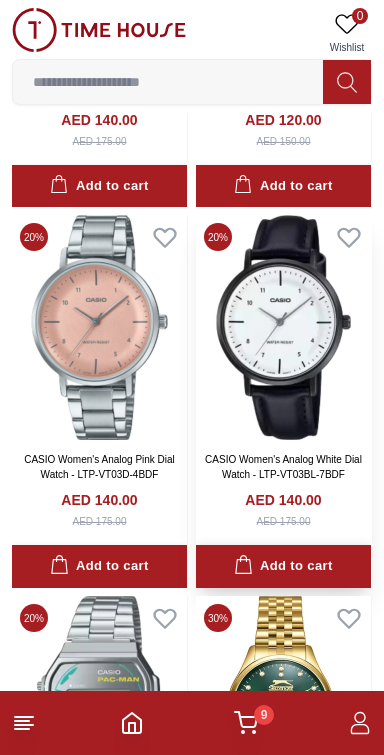 click on "Add to cart" at bounding box center (283, 566) 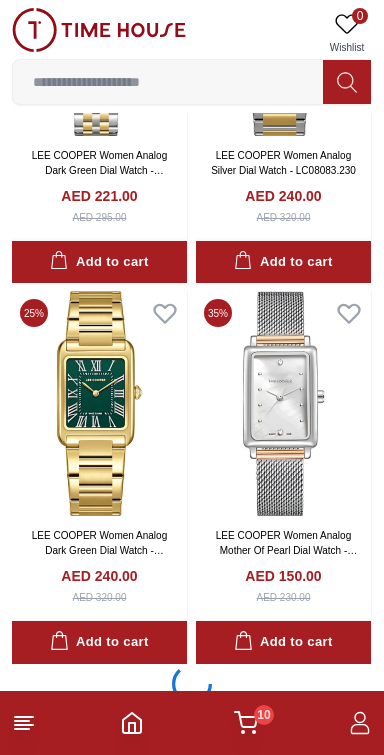 scroll, scrollTop: 45451, scrollLeft: 0, axis: vertical 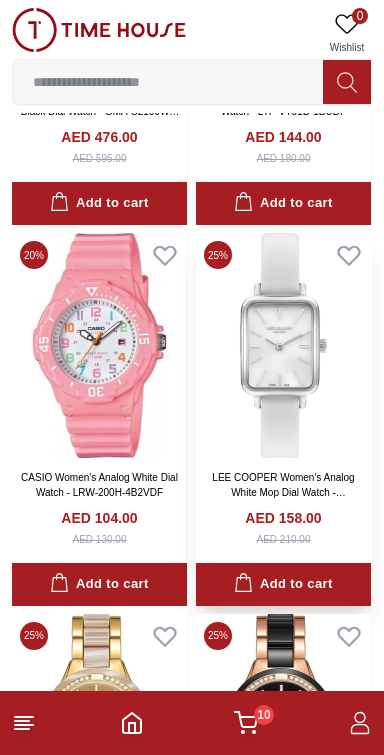 click at bounding box center (283, 345) 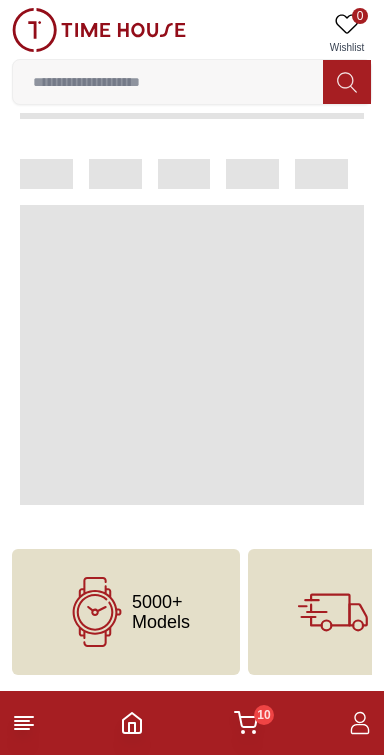 scroll, scrollTop: 0, scrollLeft: 0, axis: both 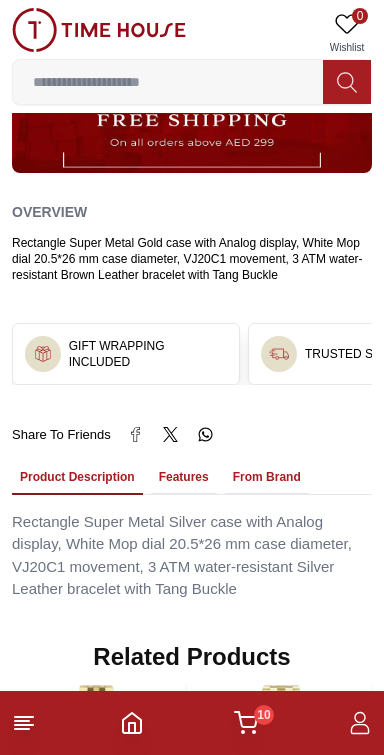 click on "From Brand" at bounding box center [267, 478] 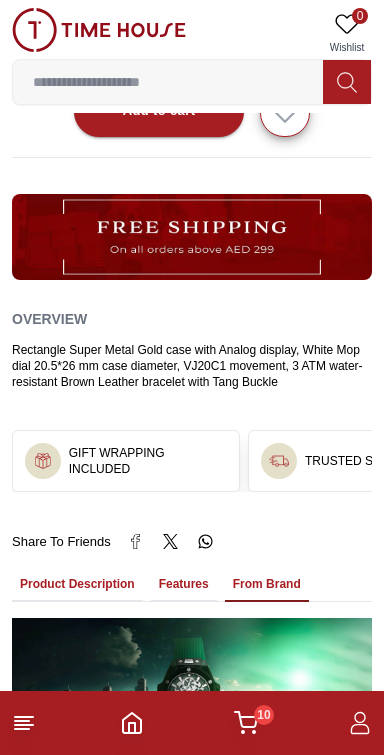 click on "Features" at bounding box center (184, 585) 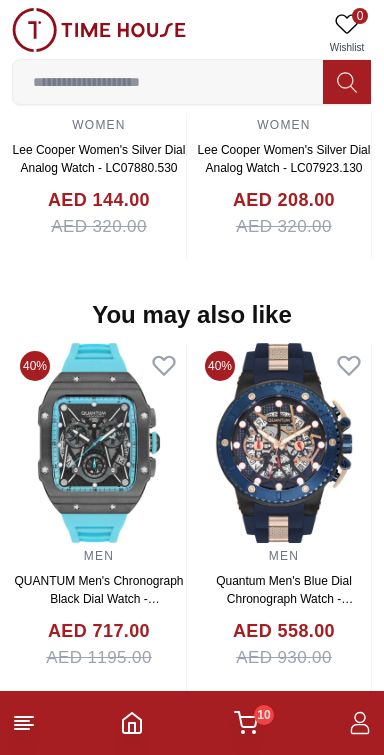 scroll, scrollTop: 1790, scrollLeft: 0, axis: vertical 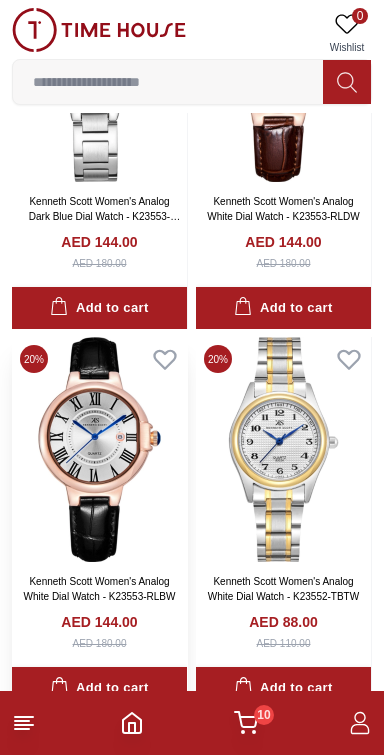 click at bounding box center [99, 449] 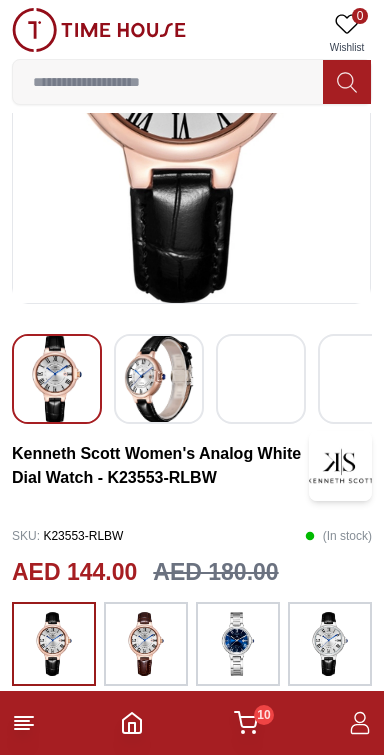 scroll, scrollTop: 295, scrollLeft: 0, axis: vertical 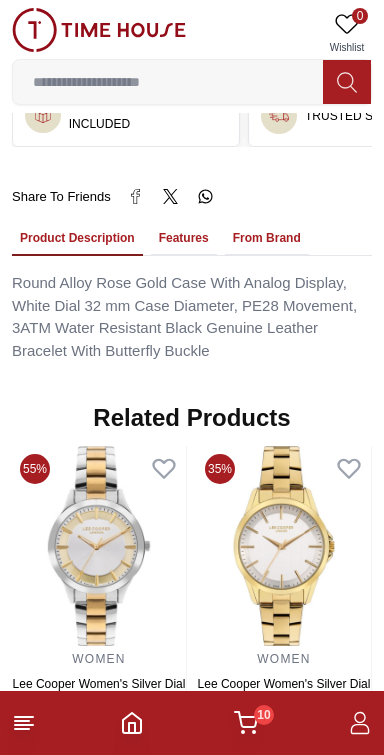 click on "10" at bounding box center [264, 715] 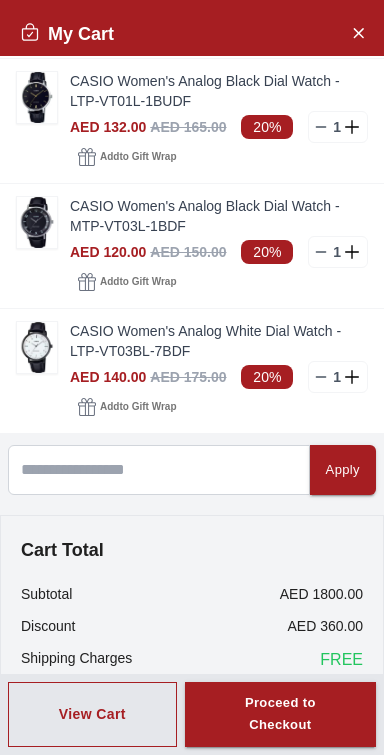 scroll, scrollTop: 867, scrollLeft: 0, axis: vertical 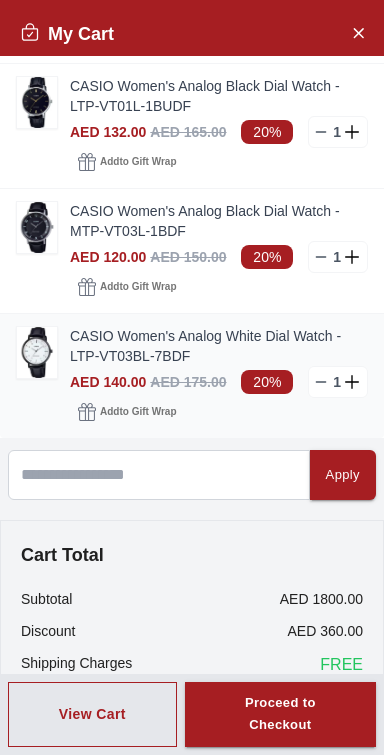 click on "CASIO Women's Analog White Dial Watch - LTP-VT03BL-7BDF" at bounding box center [219, 346] 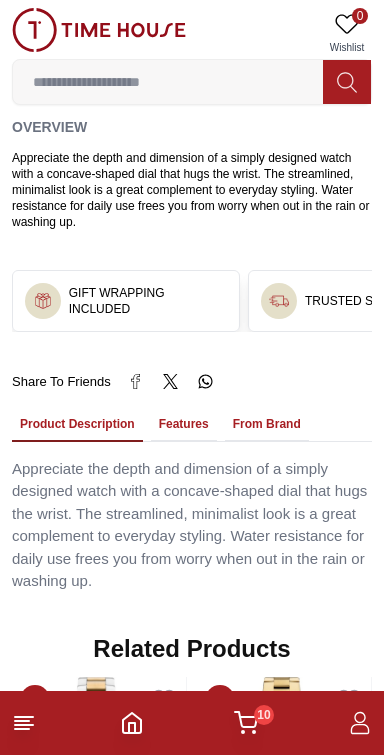 scroll, scrollTop: 1212, scrollLeft: 0, axis: vertical 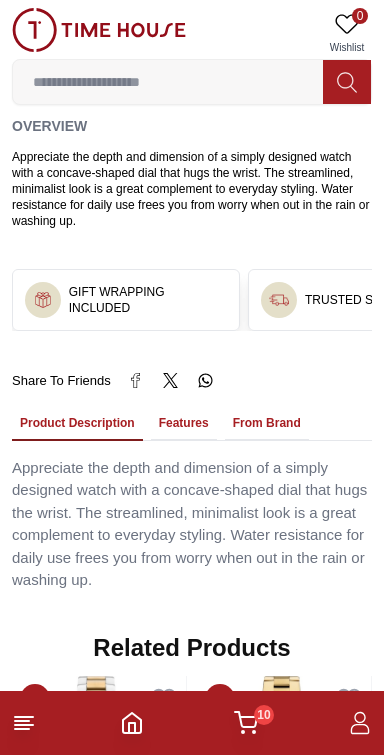 click on "Features" at bounding box center (184, 424) 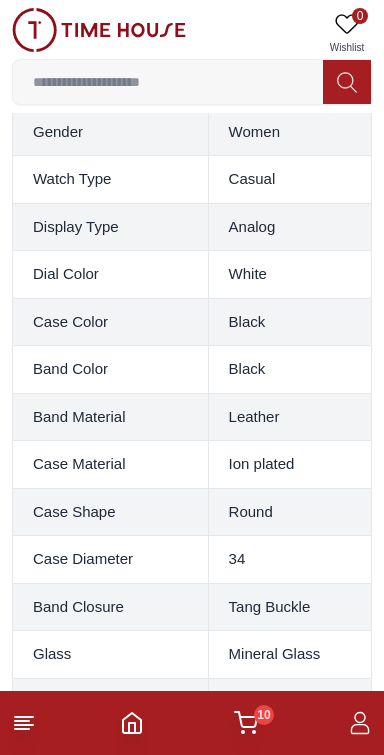 scroll, scrollTop: 1536, scrollLeft: 0, axis: vertical 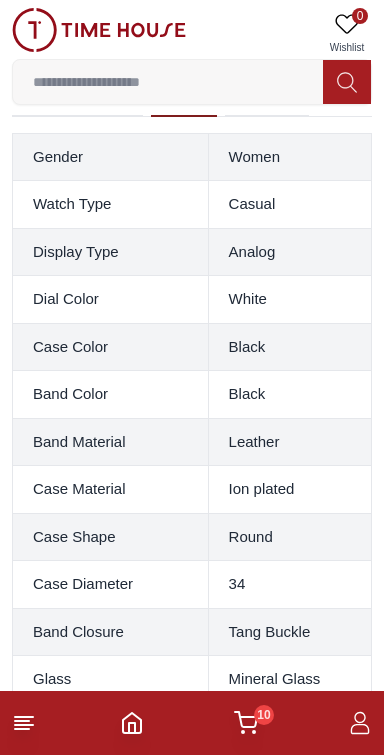click on "10" at bounding box center (264, 715) 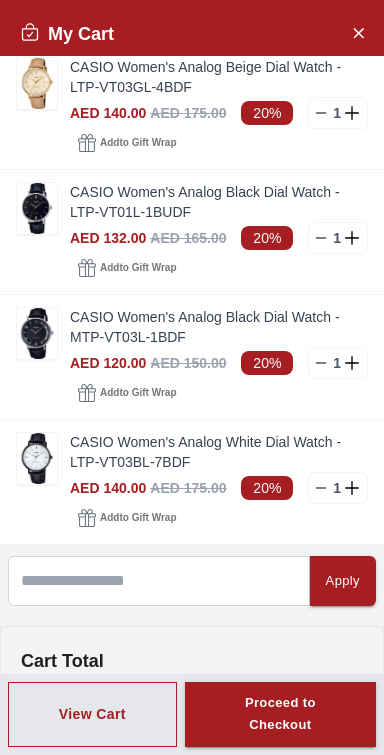scroll, scrollTop: 759, scrollLeft: 0, axis: vertical 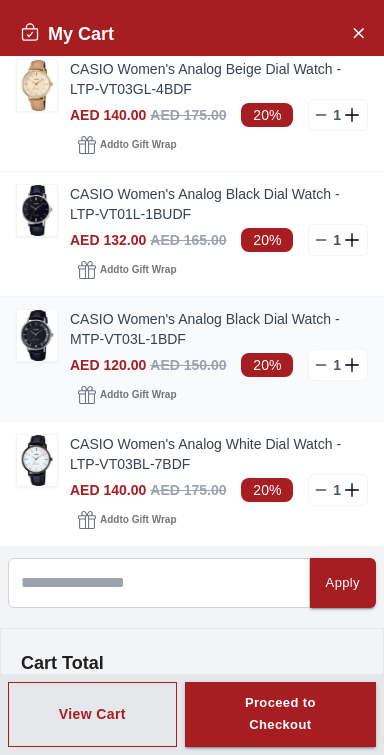 click on "CASIO Women's Analog Black Dial Watch - MTP-VT03L-1BDF" at bounding box center (219, 329) 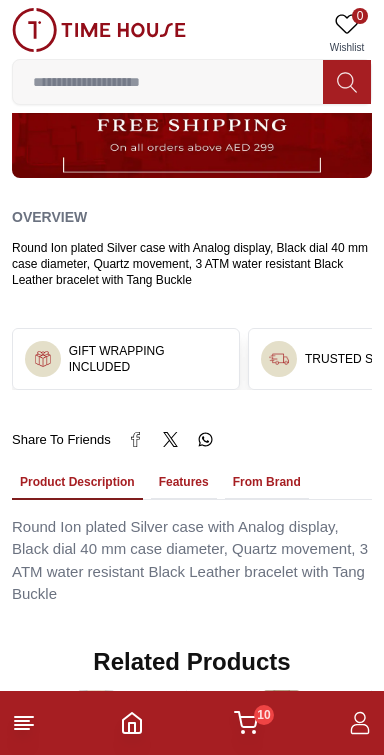 scroll, scrollTop: 1121, scrollLeft: 0, axis: vertical 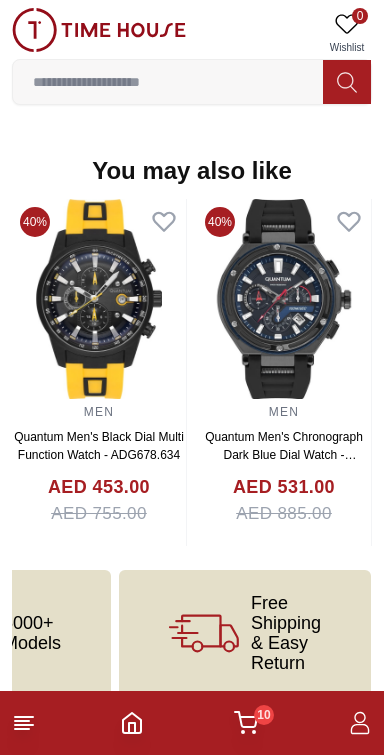 click on "10" at bounding box center [264, 715] 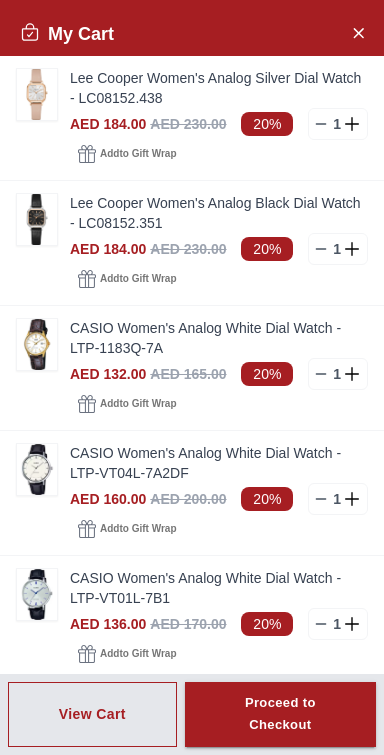 scroll, scrollTop: 1615, scrollLeft: 0, axis: vertical 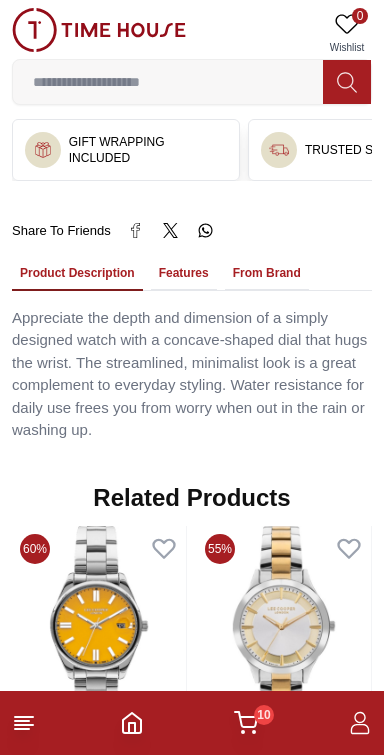 click on "10" at bounding box center [246, 723] 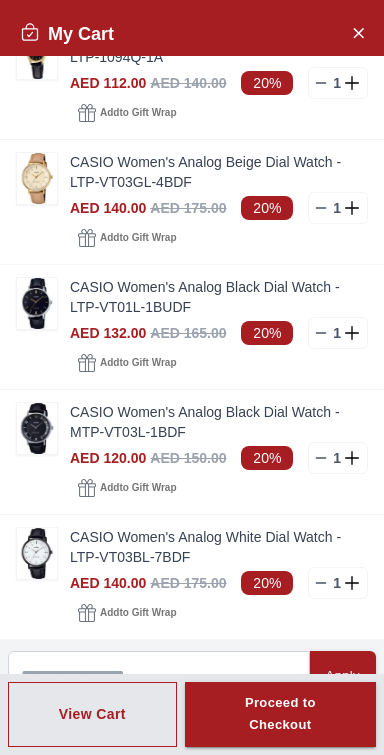 scroll, scrollTop: 647, scrollLeft: 0, axis: vertical 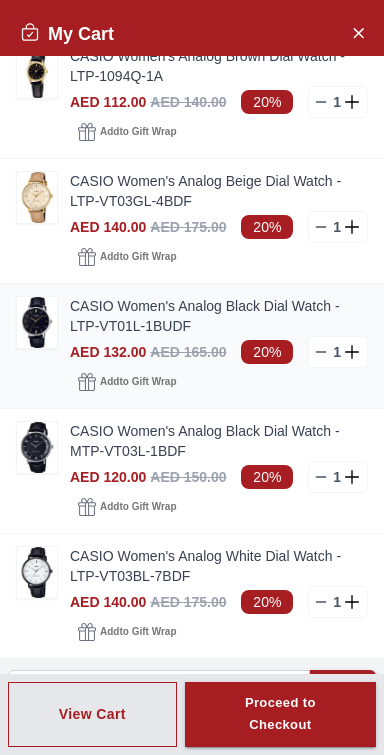 click on "AED 165.00" at bounding box center (188, 352) 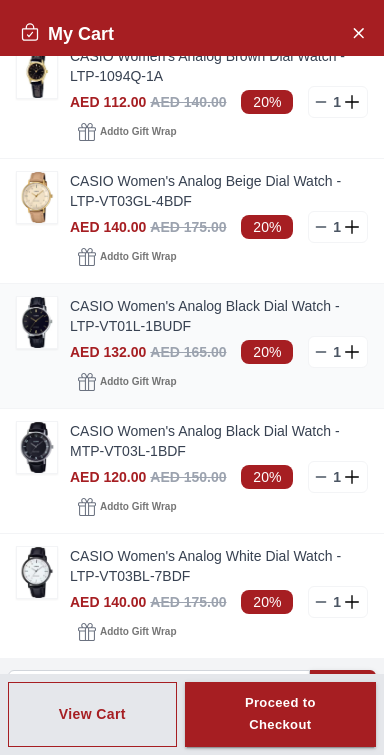 click on "CASIO Women's Analog Black Dial Watch - LTP-VT01L-1BUDF" at bounding box center [219, 316] 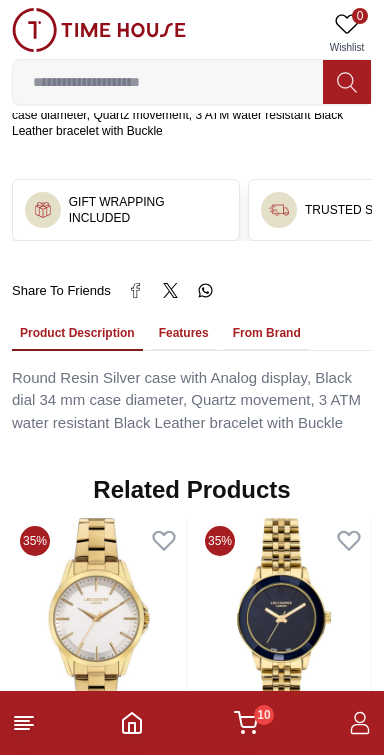 scroll, scrollTop: 1303, scrollLeft: 0, axis: vertical 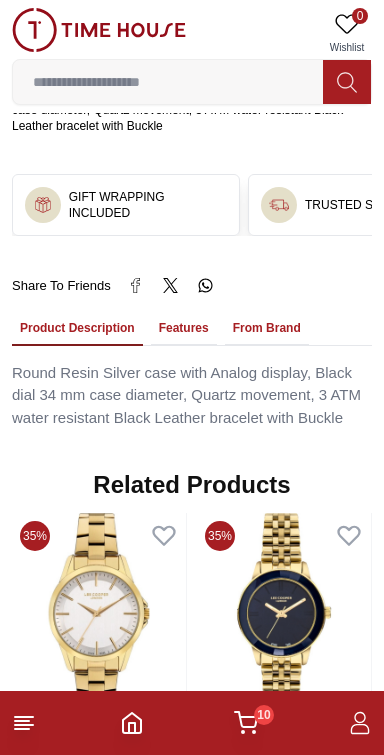 click on "Features" at bounding box center (184, 329) 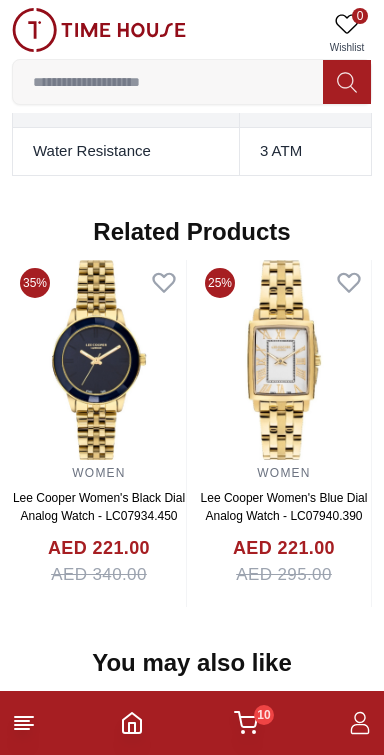 scroll, scrollTop: 2159, scrollLeft: 0, axis: vertical 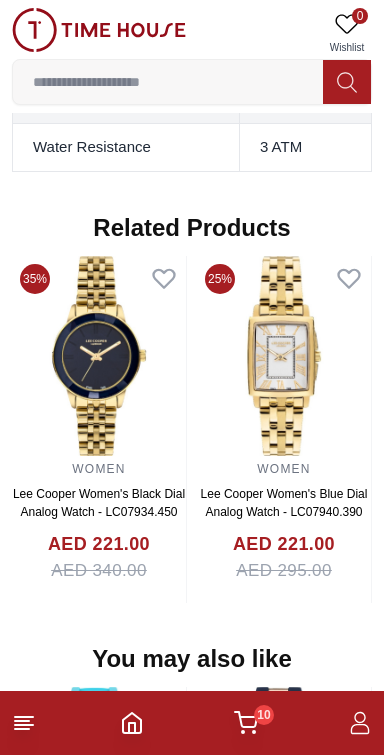 click on "10" at bounding box center [264, 715] 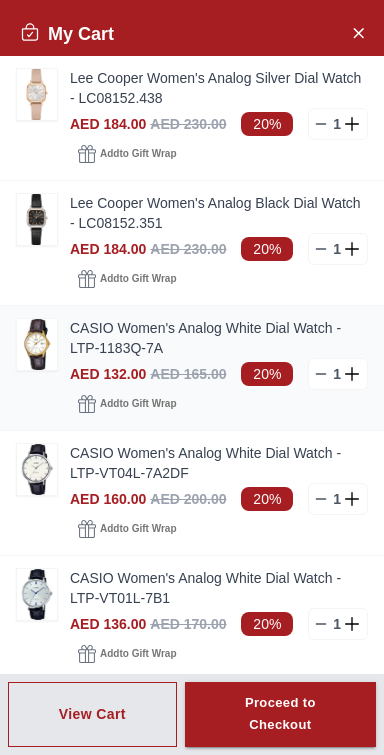 click on "CASIO Women's Analog White Dial Watch - LTP-1183Q-7A" at bounding box center (219, 338) 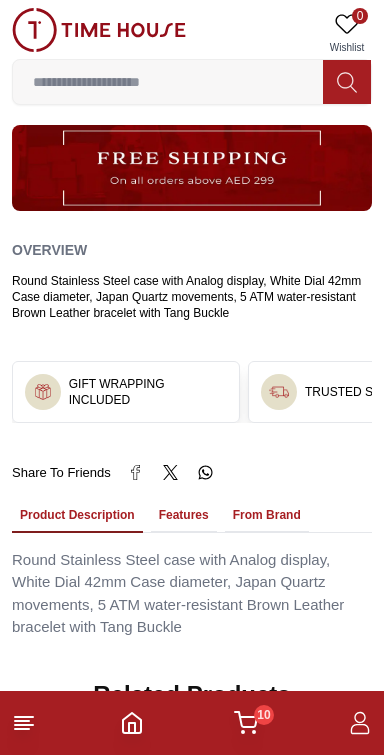 scroll, scrollTop: 1035, scrollLeft: 0, axis: vertical 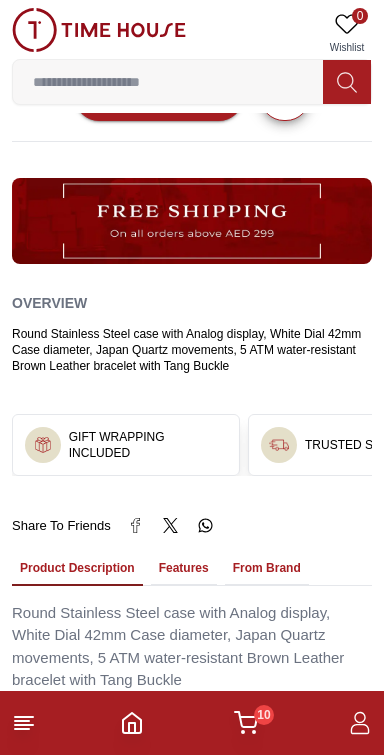 click on "Features" at bounding box center [184, 569] 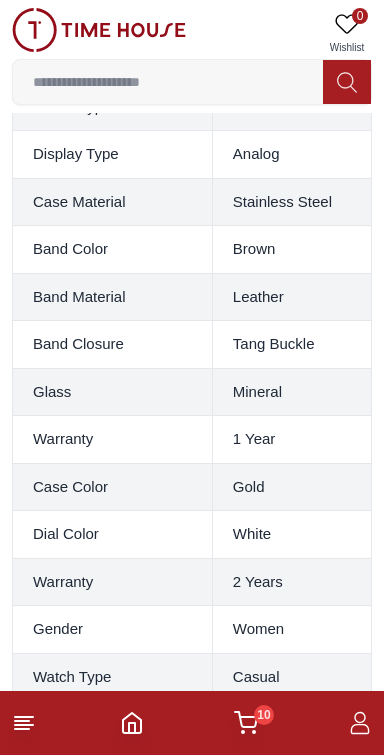 scroll, scrollTop: 2125, scrollLeft: 0, axis: vertical 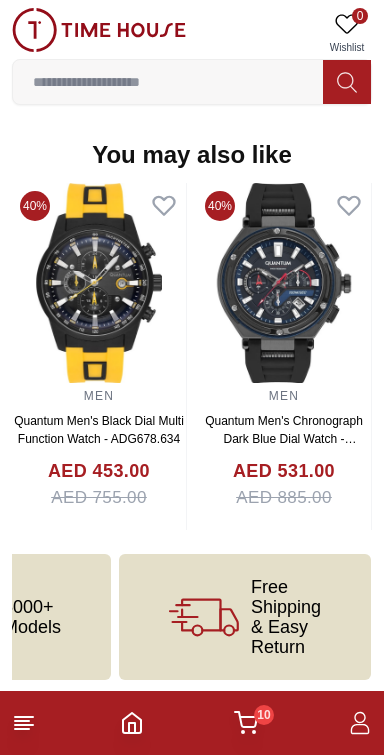 click on "10" at bounding box center [246, 723] 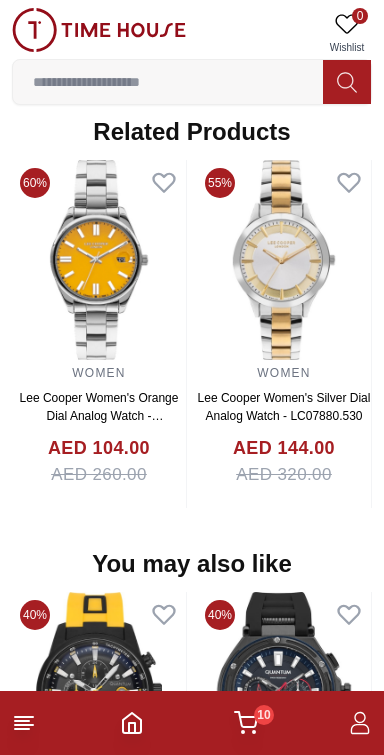click 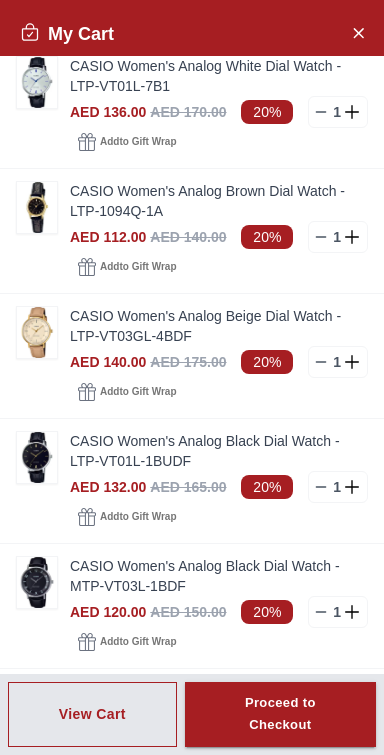 scroll, scrollTop: 503, scrollLeft: 0, axis: vertical 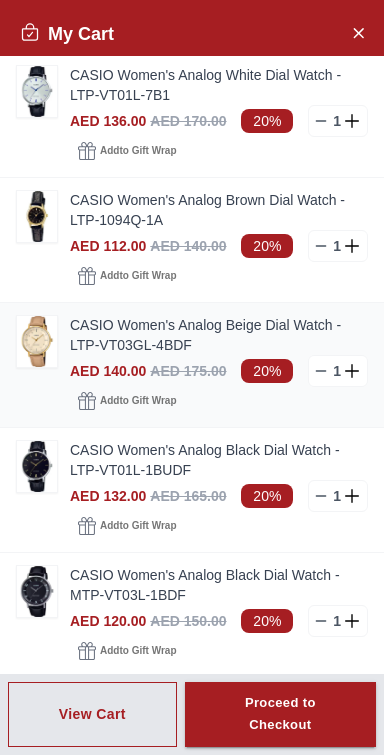 click on "CASIO Women's Analog Beige Dial Watch - LTP-VT03GL-4BDF" at bounding box center (219, 335) 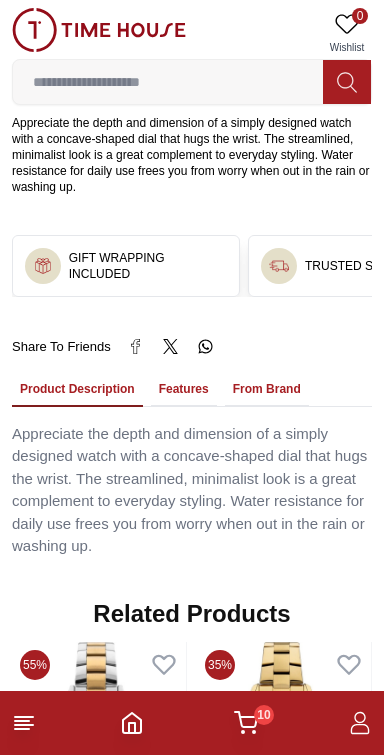 scroll, scrollTop: 1246, scrollLeft: 0, axis: vertical 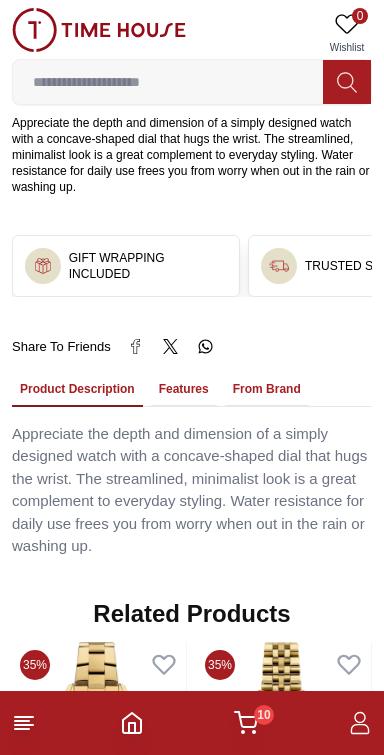 click on "Features" at bounding box center [184, 390] 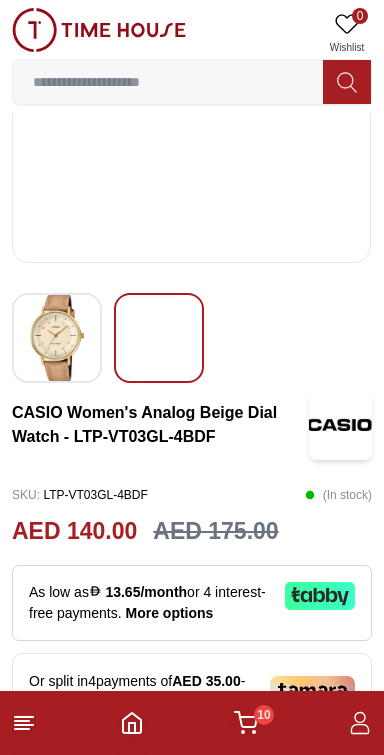 scroll, scrollTop: 377, scrollLeft: 0, axis: vertical 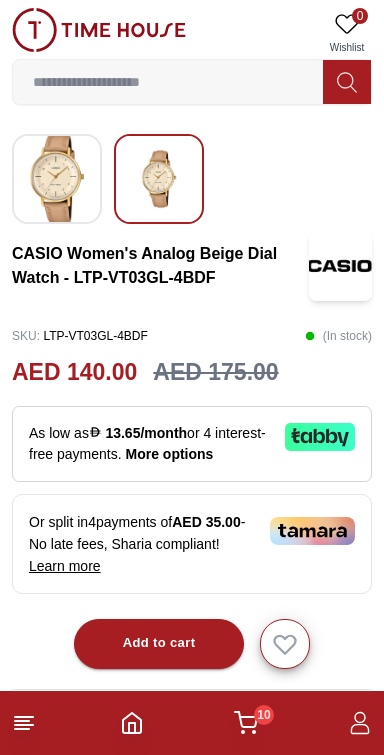 click on "As low as    13.65/month  or 4 interest-free payments .   More options" at bounding box center [192, 444] 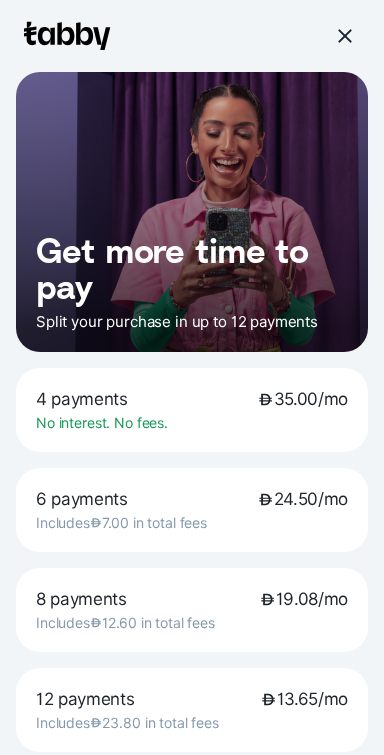scroll, scrollTop: 776, scrollLeft: 0, axis: vertical 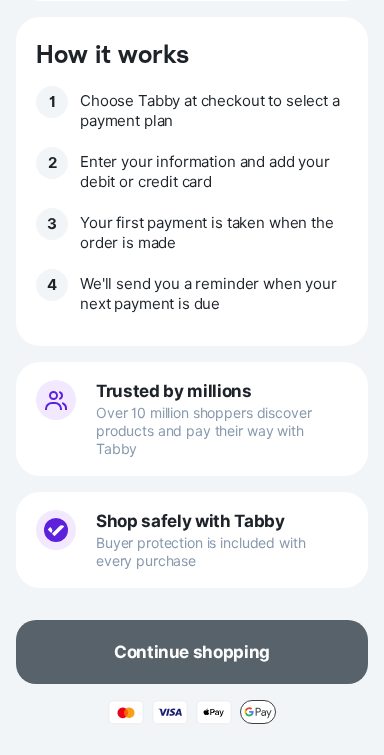 click on "Continue shopping" at bounding box center [192, 652] 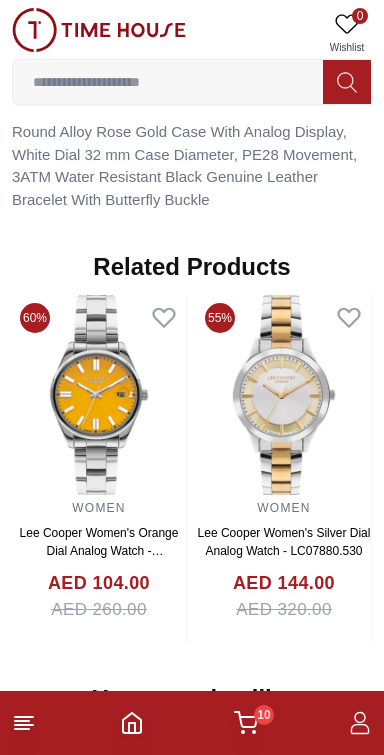 scroll, scrollTop: 1712, scrollLeft: 0, axis: vertical 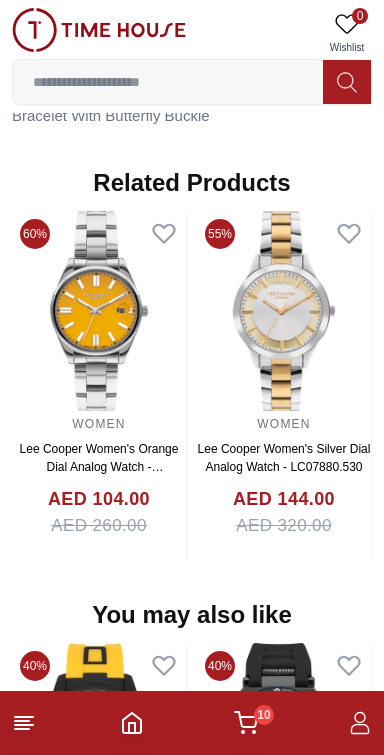 click on "10" at bounding box center [264, 715] 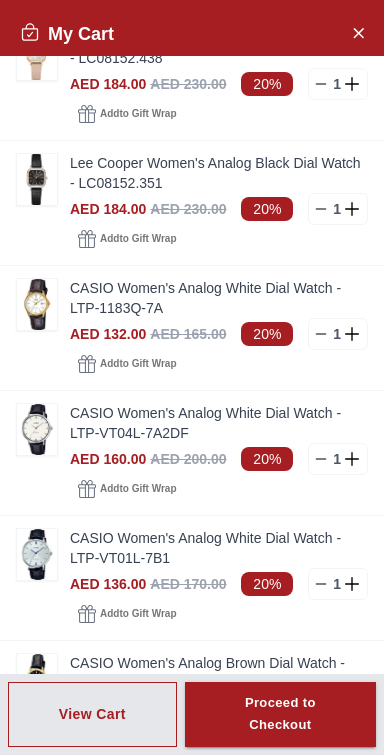 scroll, scrollTop: 0, scrollLeft: 0, axis: both 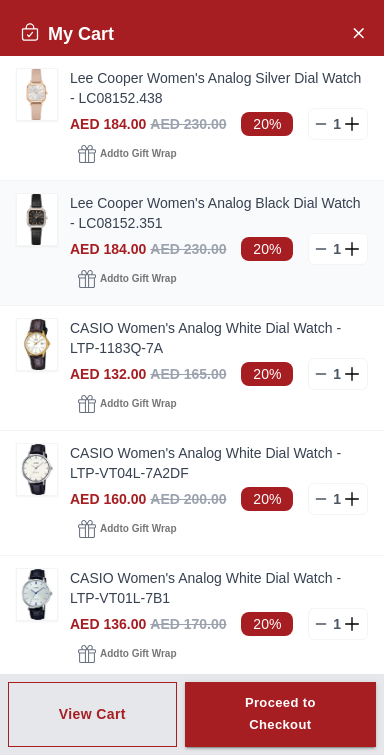 click on "Lee Cooper Women's Analog Black Dial Watch - LC08152.351" at bounding box center [219, 213] 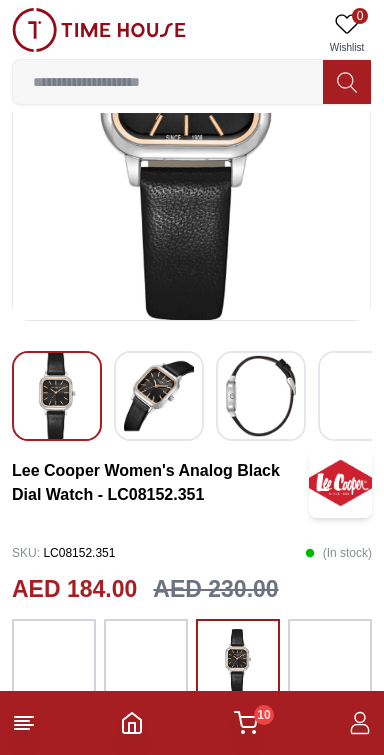 scroll, scrollTop: 281, scrollLeft: 0, axis: vertical 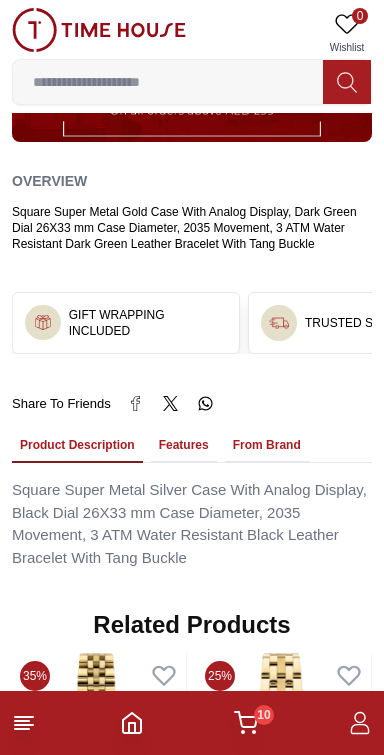 click on "Features" at bounding box center (184, 446) 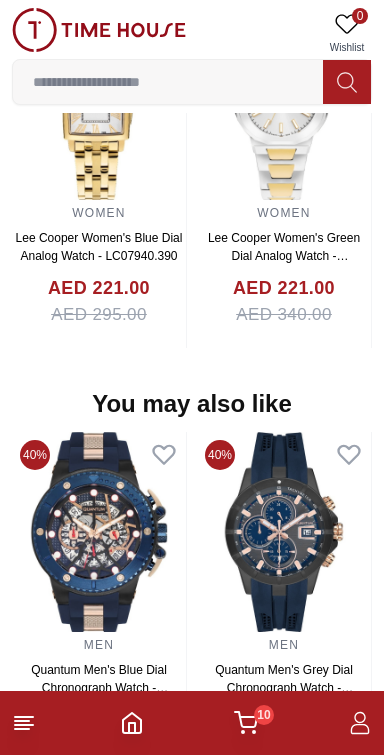 scroll, scrollTop: 2582, scrollLeft: 0, axis: vertical 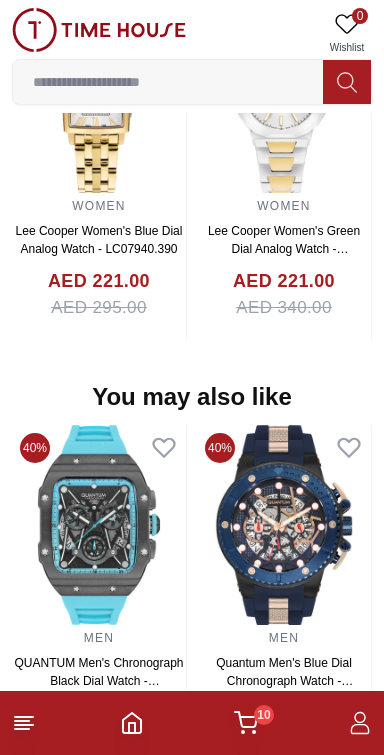 click 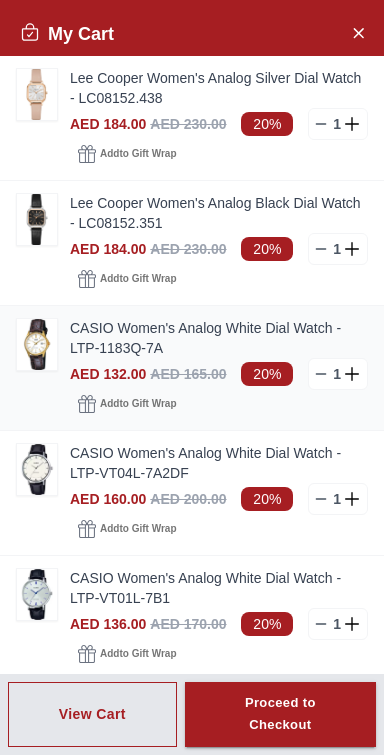 click at bounding box center [37, 344] 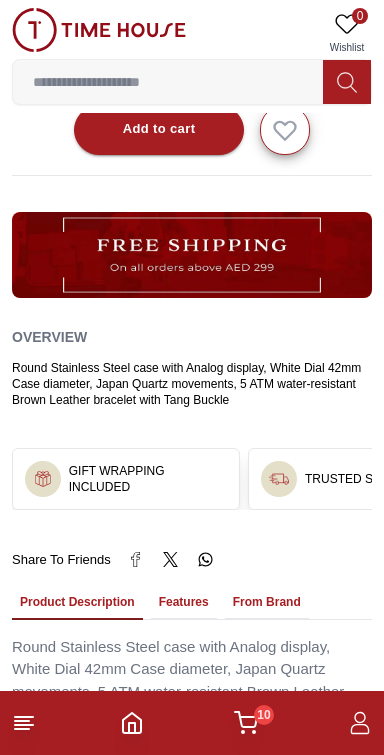 scroll, scrollTop: 935, scrollLeft: 0, axis: vertical 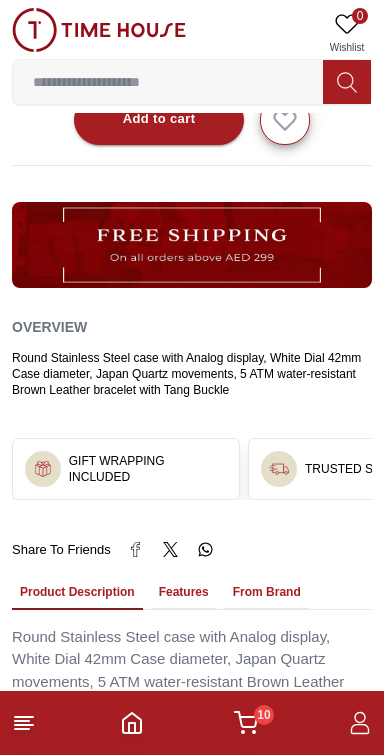 click on "Features" at bounding box center [184, 593] 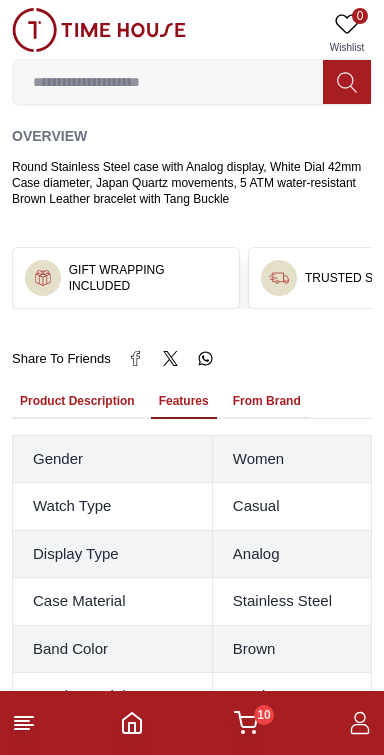 scroll, scrollTop: 936, scrollLeft: 0, axis: vertical 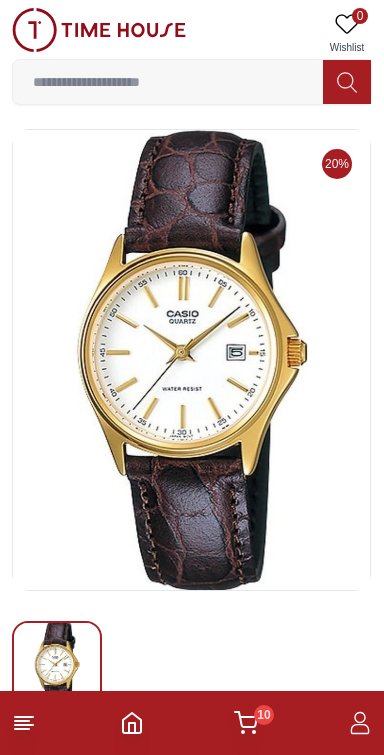 click on "10" at bounding box center [264, 715] 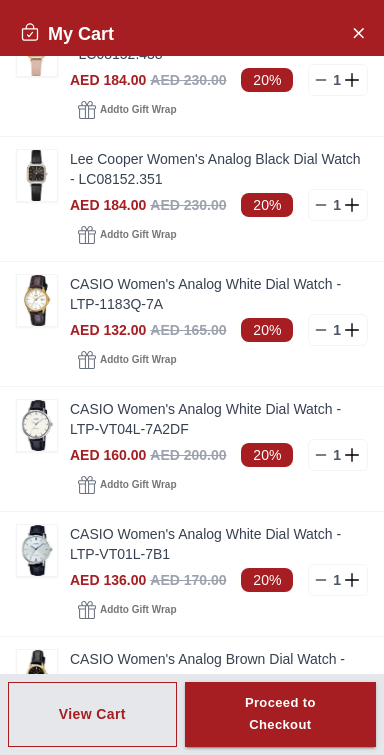 scroll, scrollTop: 76, scrollLeft: 0, axis: vertical 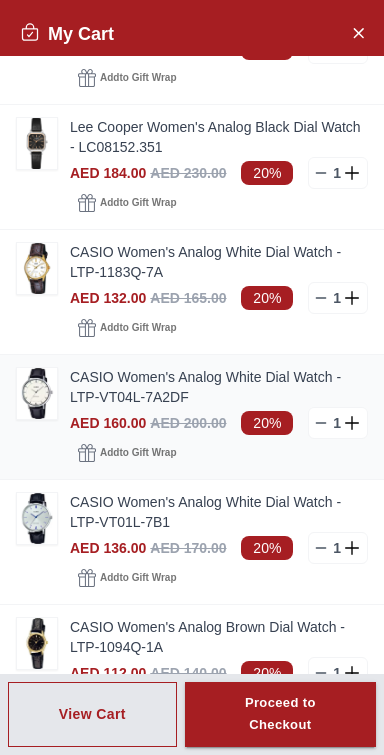 click on "CASIO Women's Analog White Dial Watch - LTP-VT04L-7A2DF" at bounding box center (219, 387) 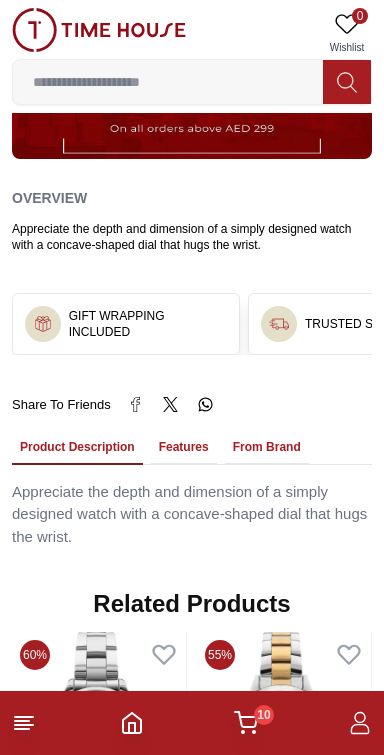 scroll, scrollTop: 1148, scrollLeft: 0, axis: vertical 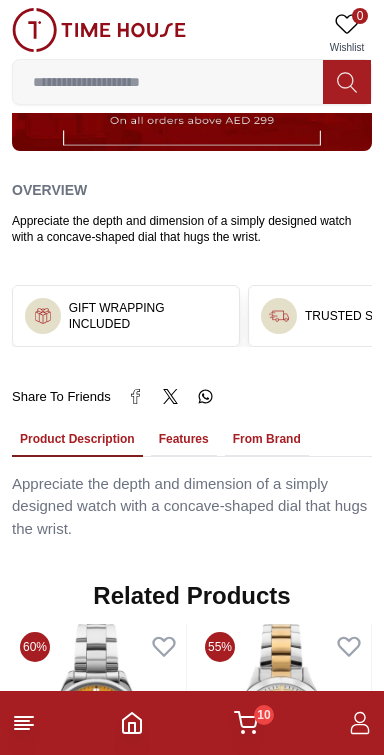 click on "Features" at bounding box center (184, 440) 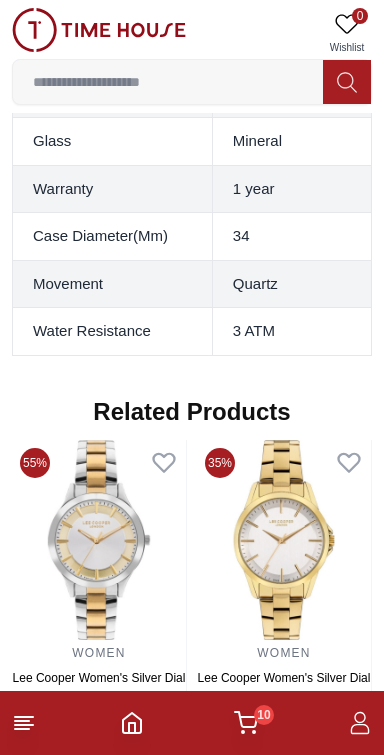 scroll, scrollTop: 1928, scrollLeft: 0, axis: vertical 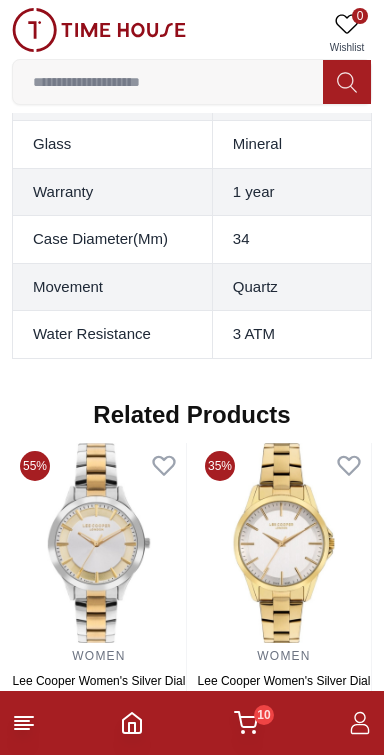 click on "10" at bounding box center (264, 715) 